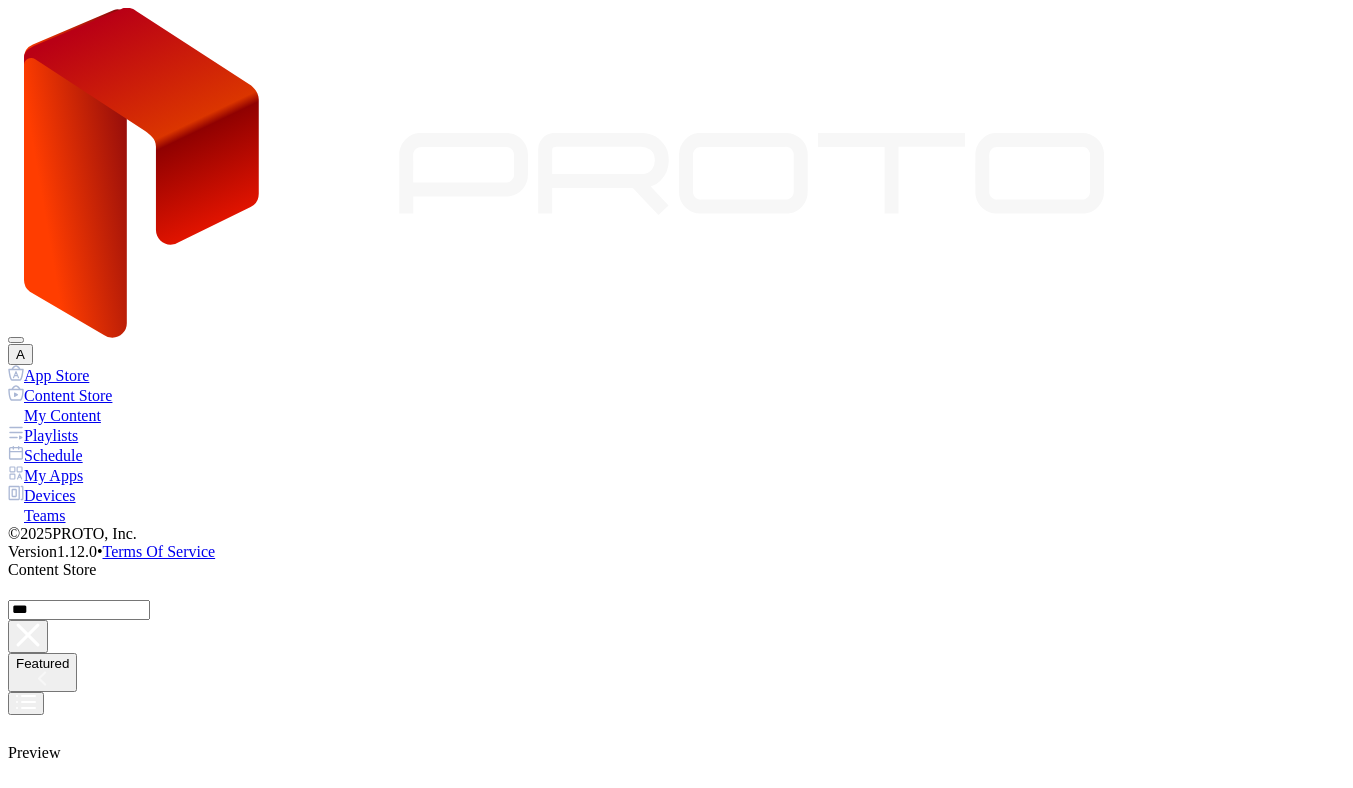 scroll, scrollTop: 0, scrollLeft: 0, axis: both 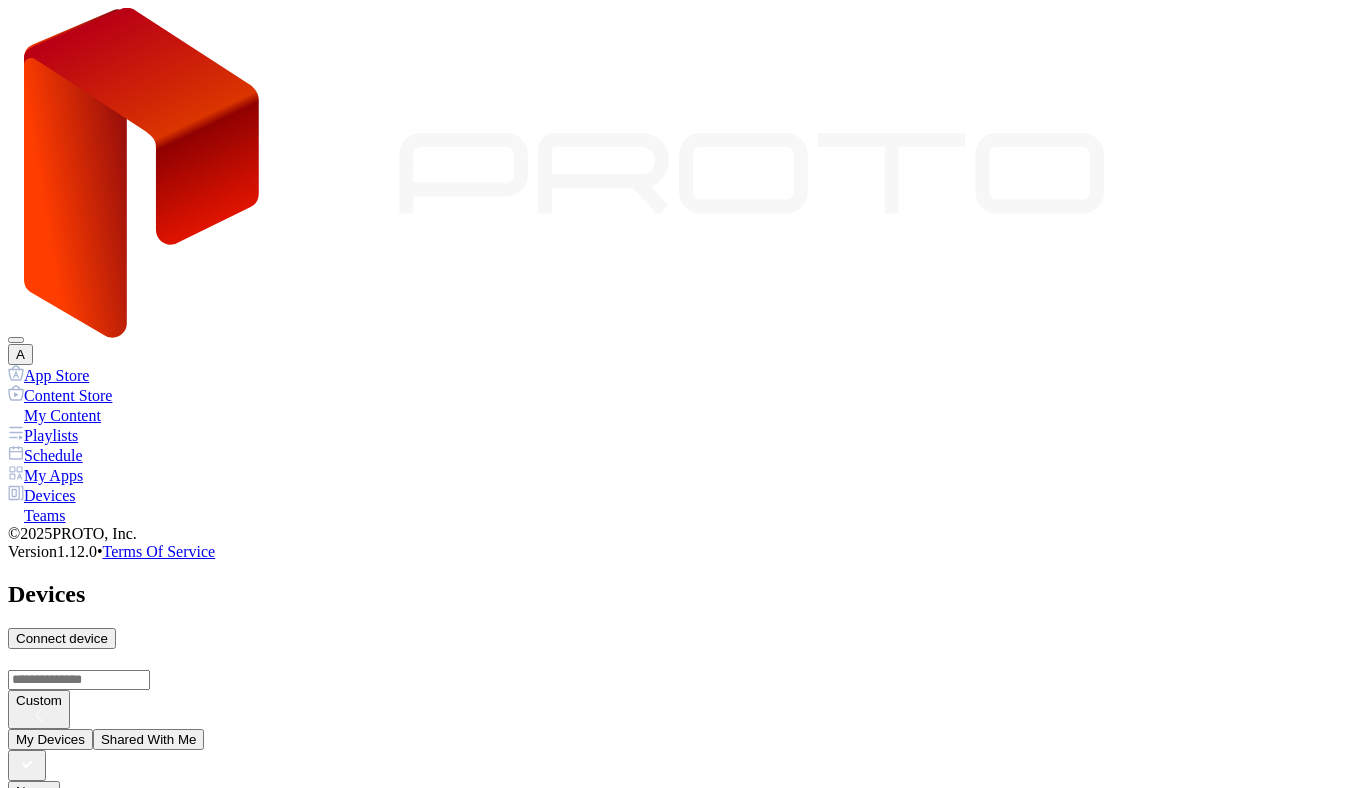 click on "SID:  BTTN226008VY" at bounding box center [676, 957] 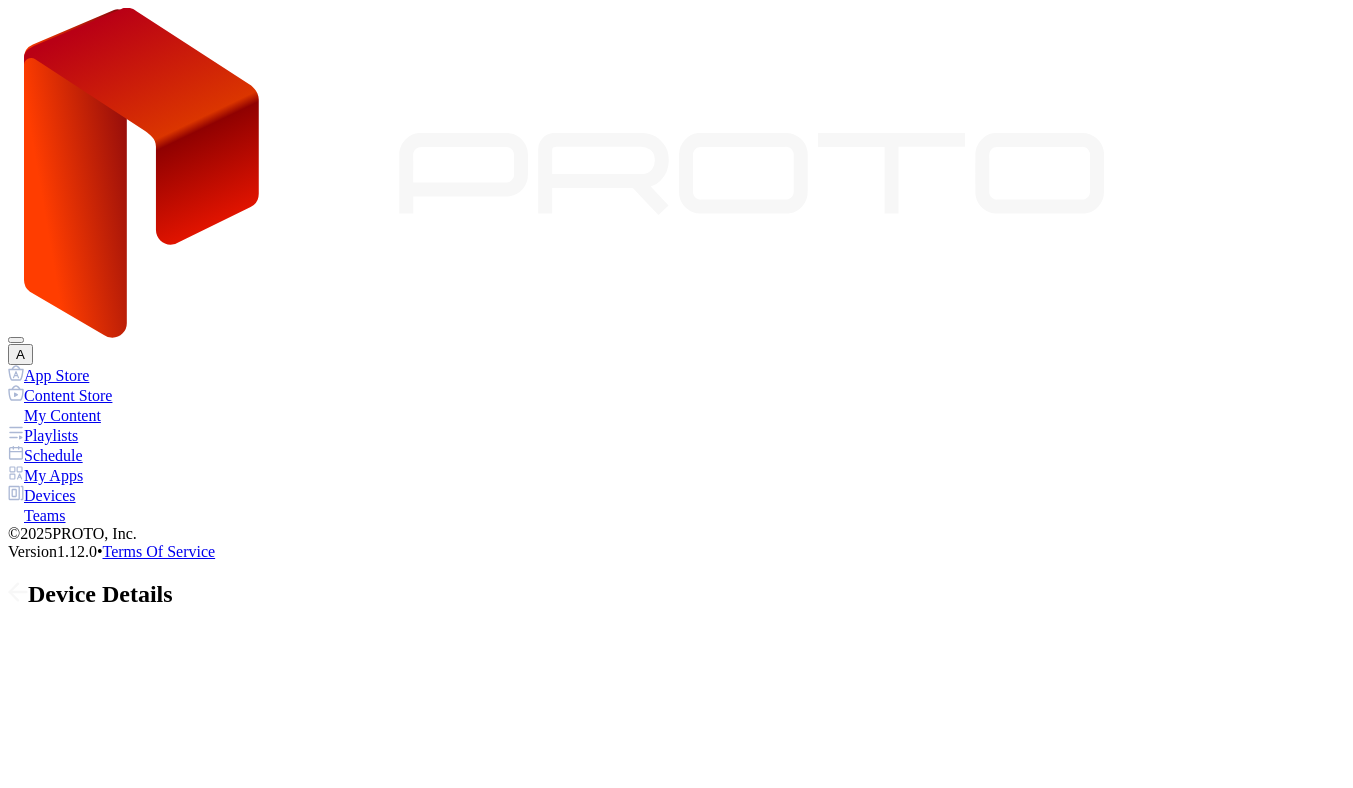 scroll, scrollTop: 0, scrollLeft: 0, axis: both 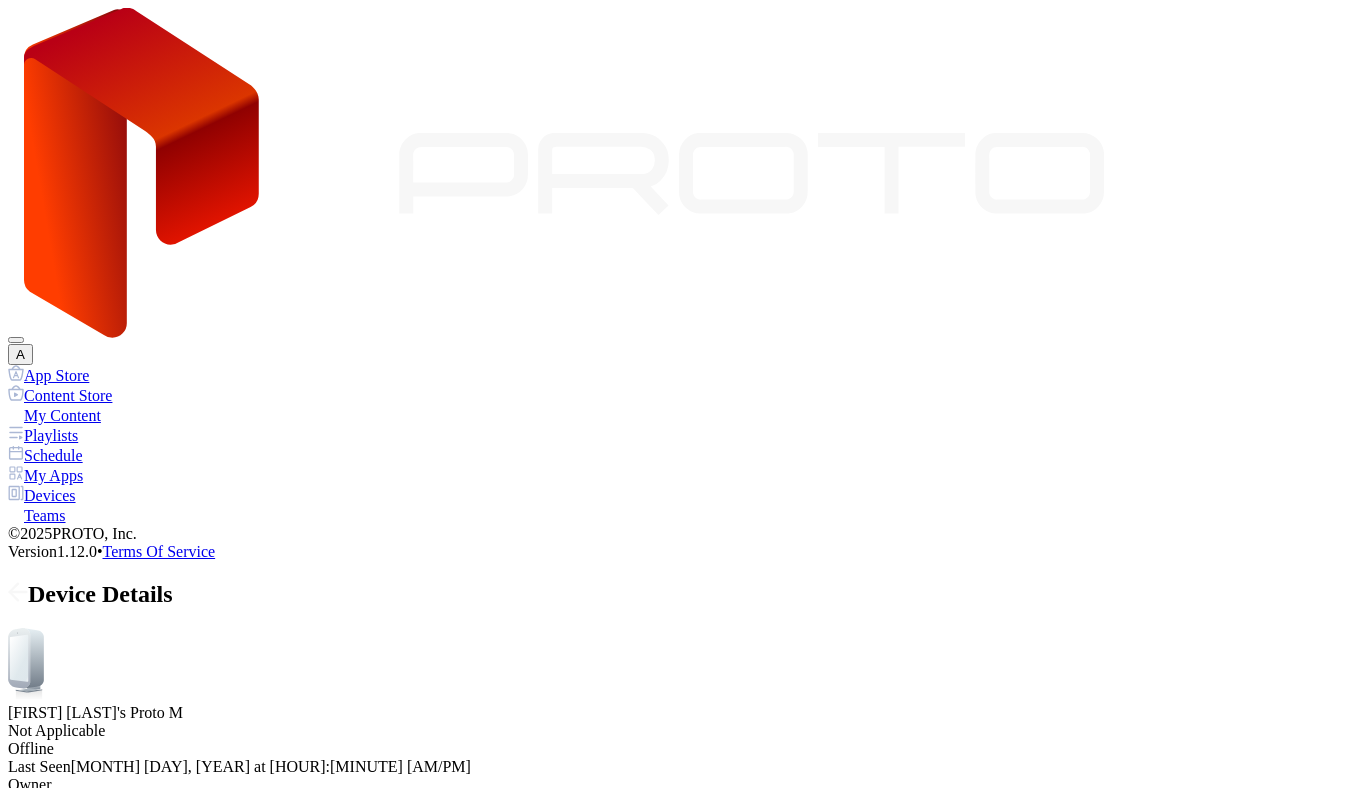 click on "Apps" at bounding box center (159, 837) 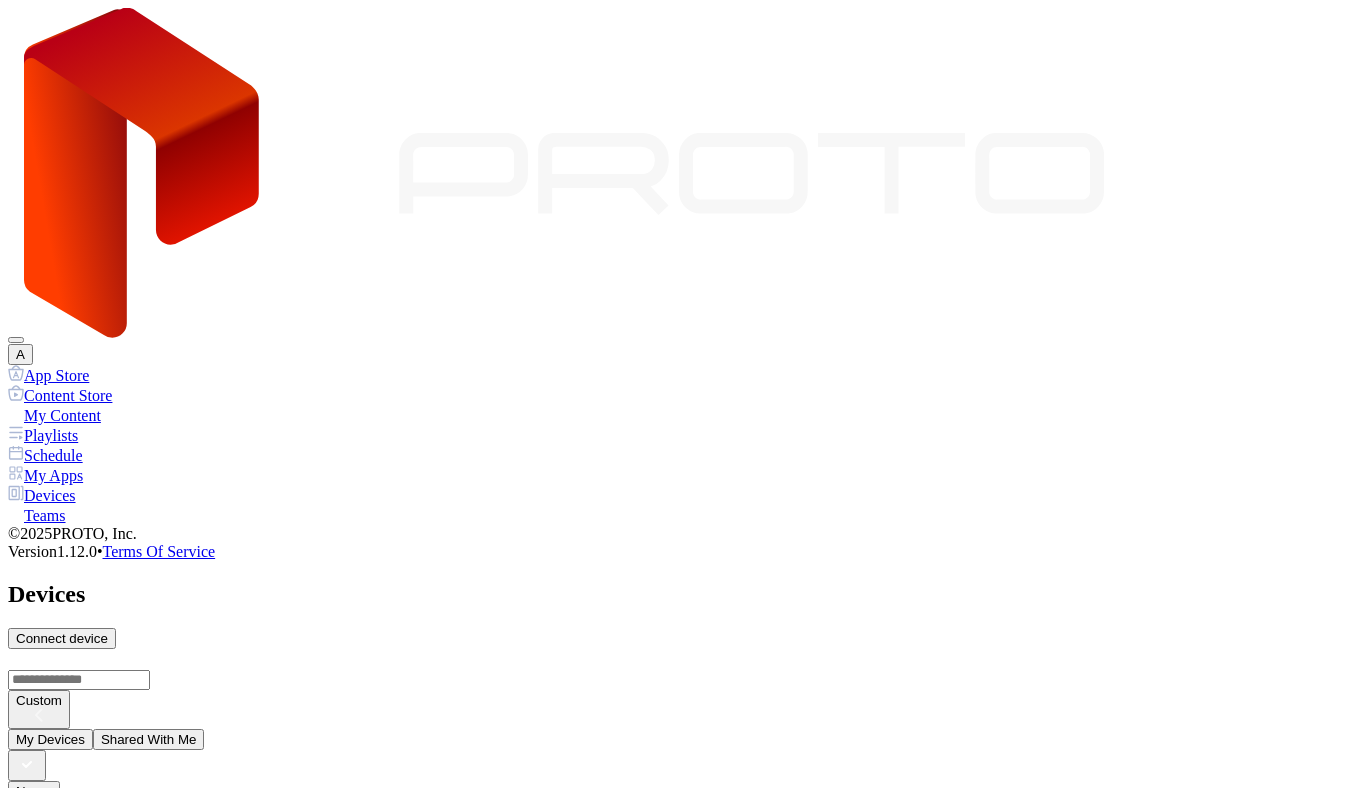click on "SID:  00E04C7110E9" at bounding box center [676, 957] 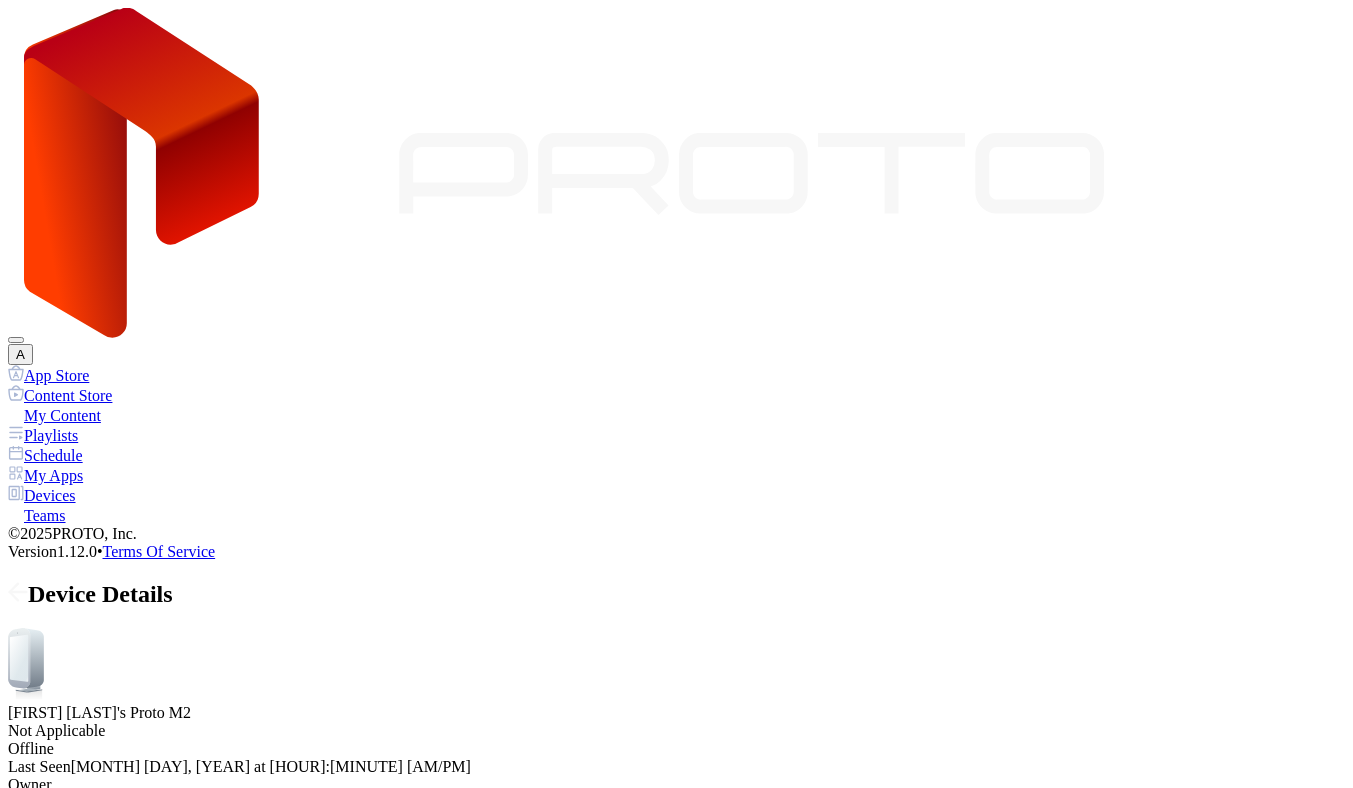 click on "Apps" at bounding box center (159, 837) 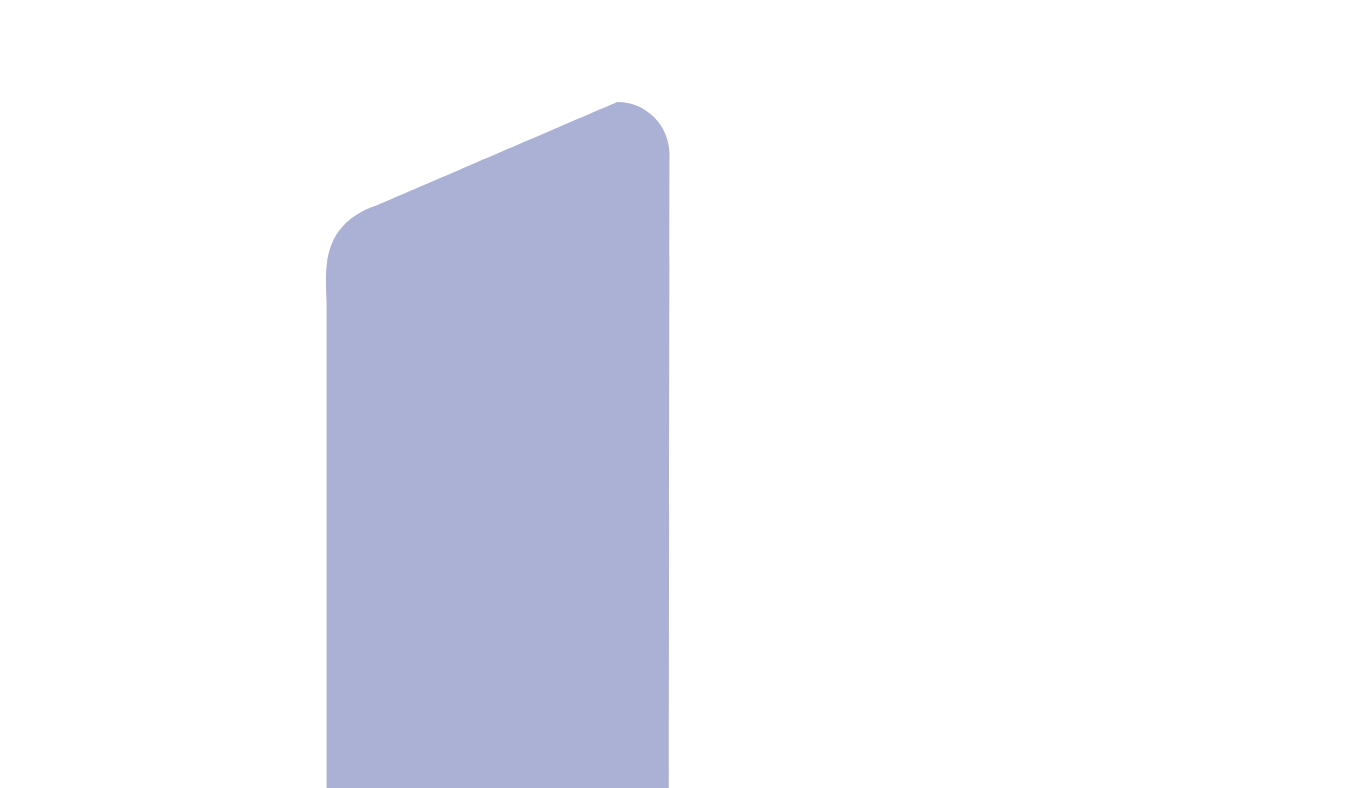 scroll, scrollTop: 0, scrollLeft: 0, axis: both 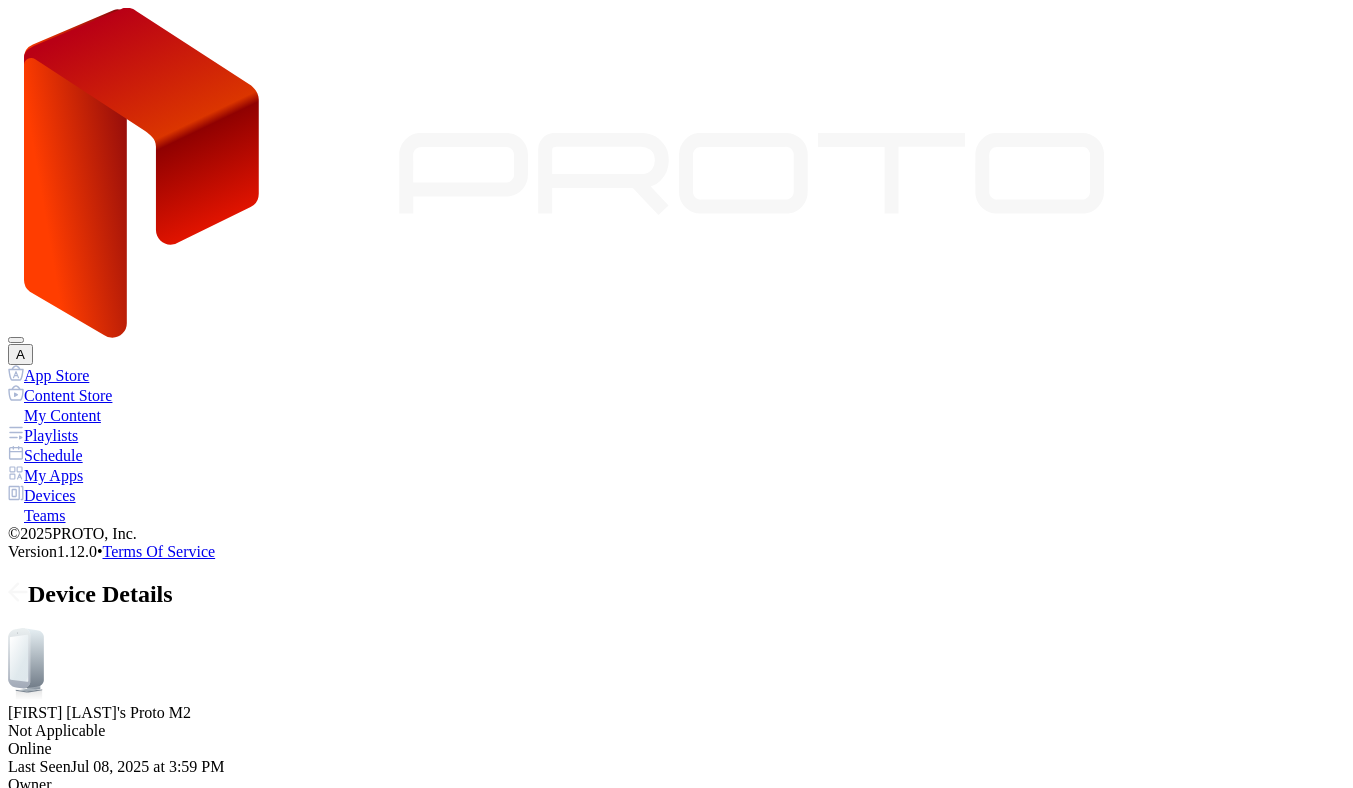 click on "My Content" at bounding box center [676, 415] 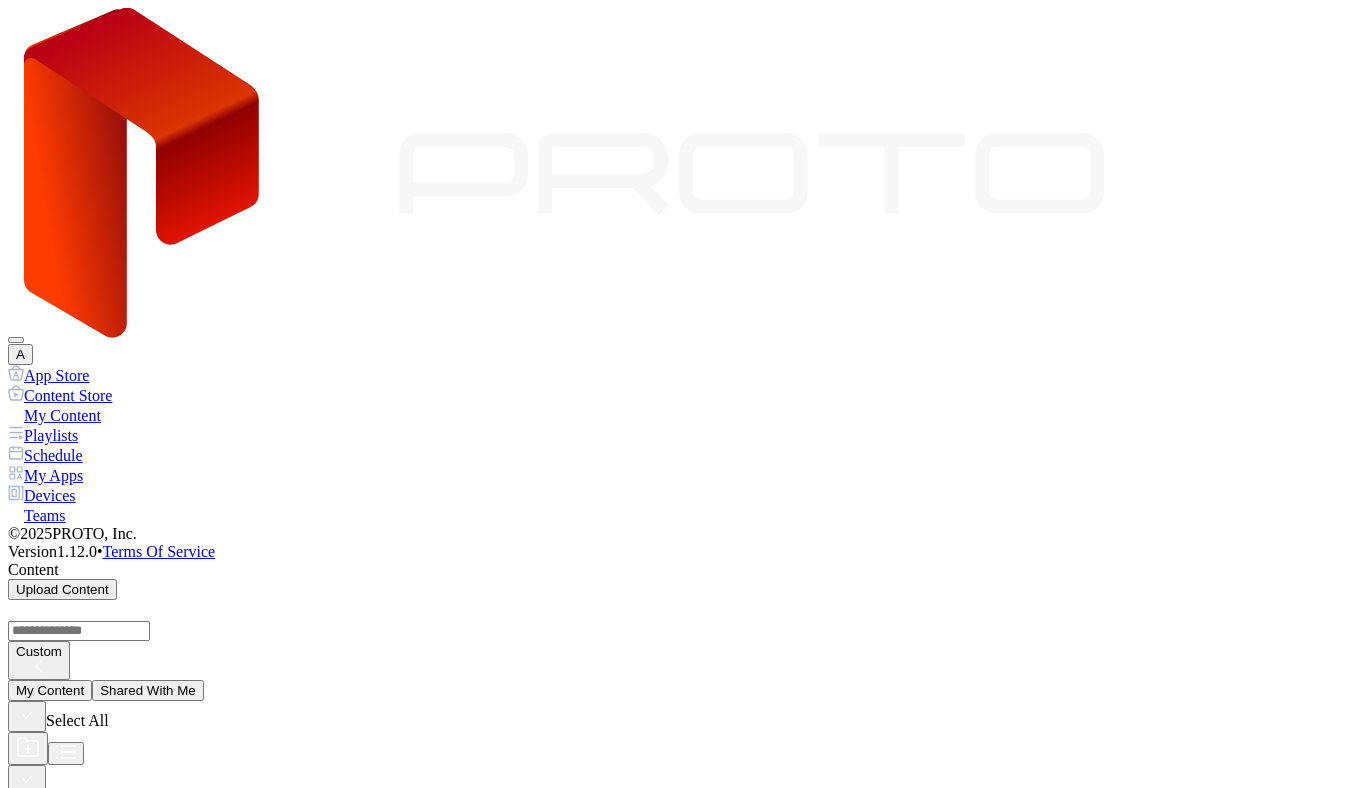 click on "My Apps" at bounding box center (676, 475) 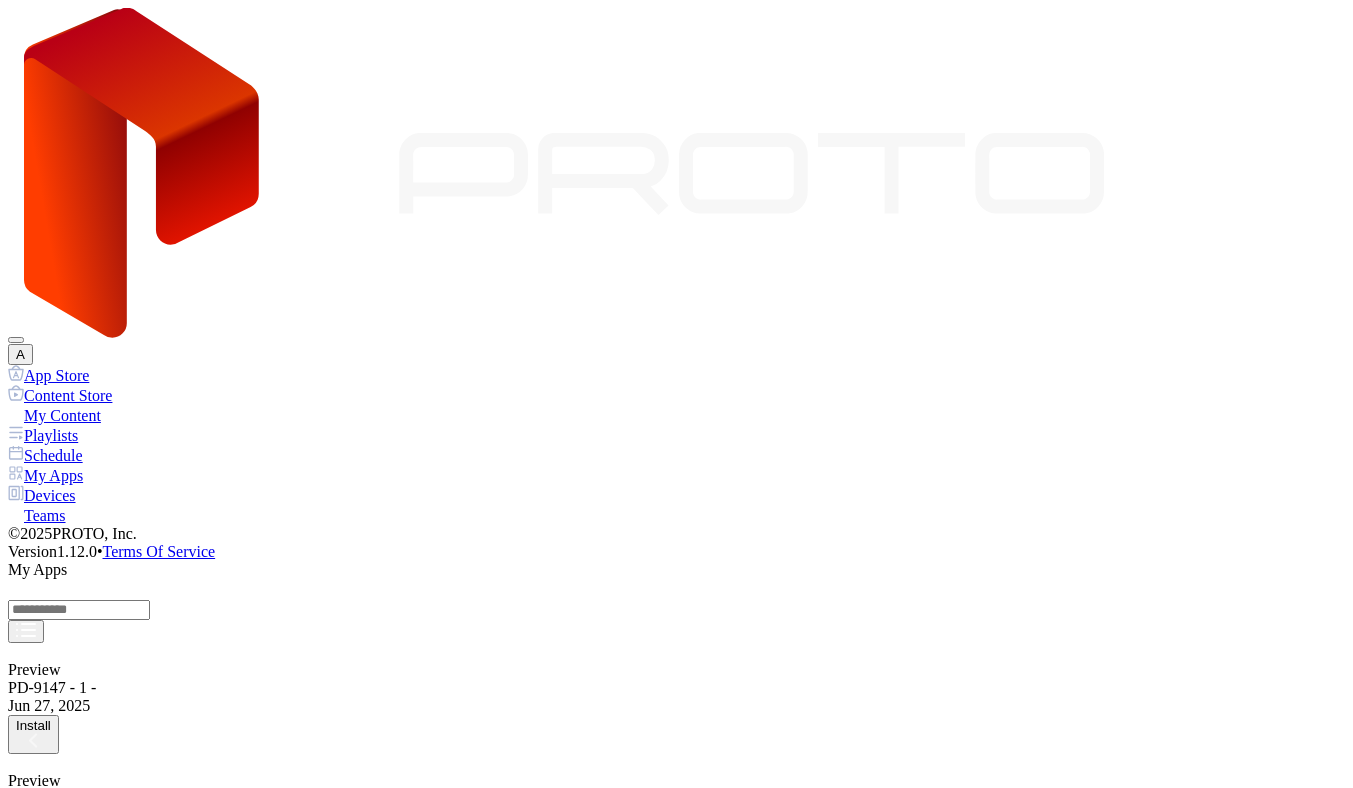 click on "Install" at bounding box center (33, 725) 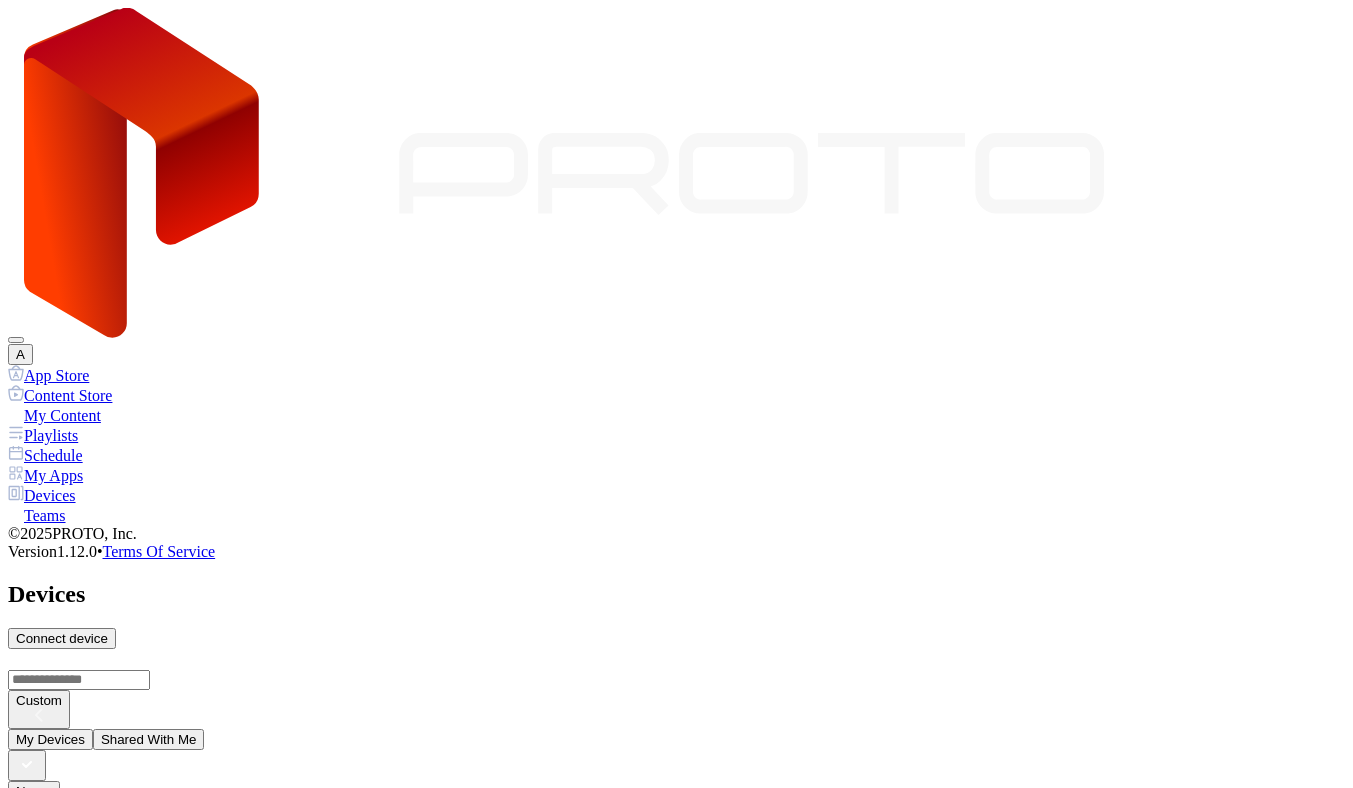 click on "[NAME] [LAST]'s Proto M2" at bounding box center (676, 939) 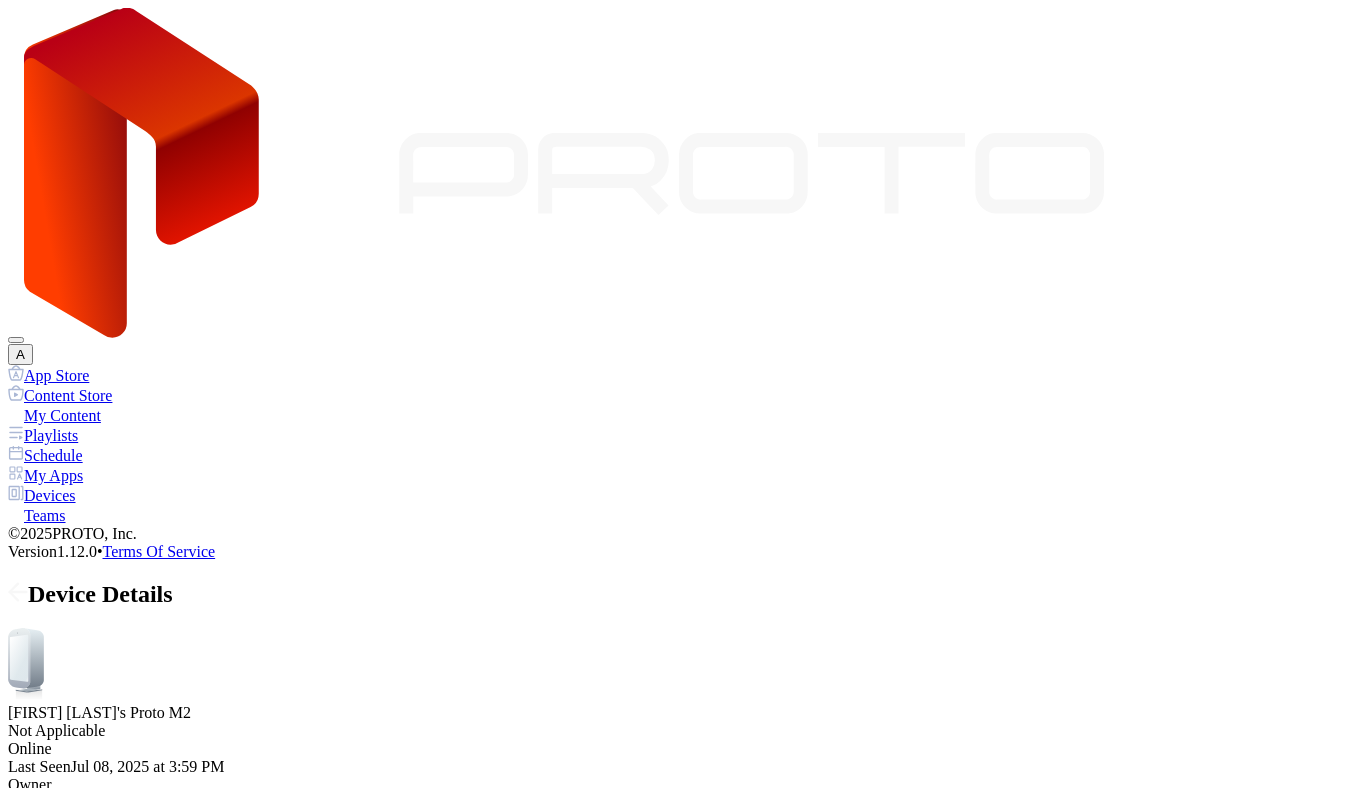 click on "Apps" at bounding box center [159, 837] 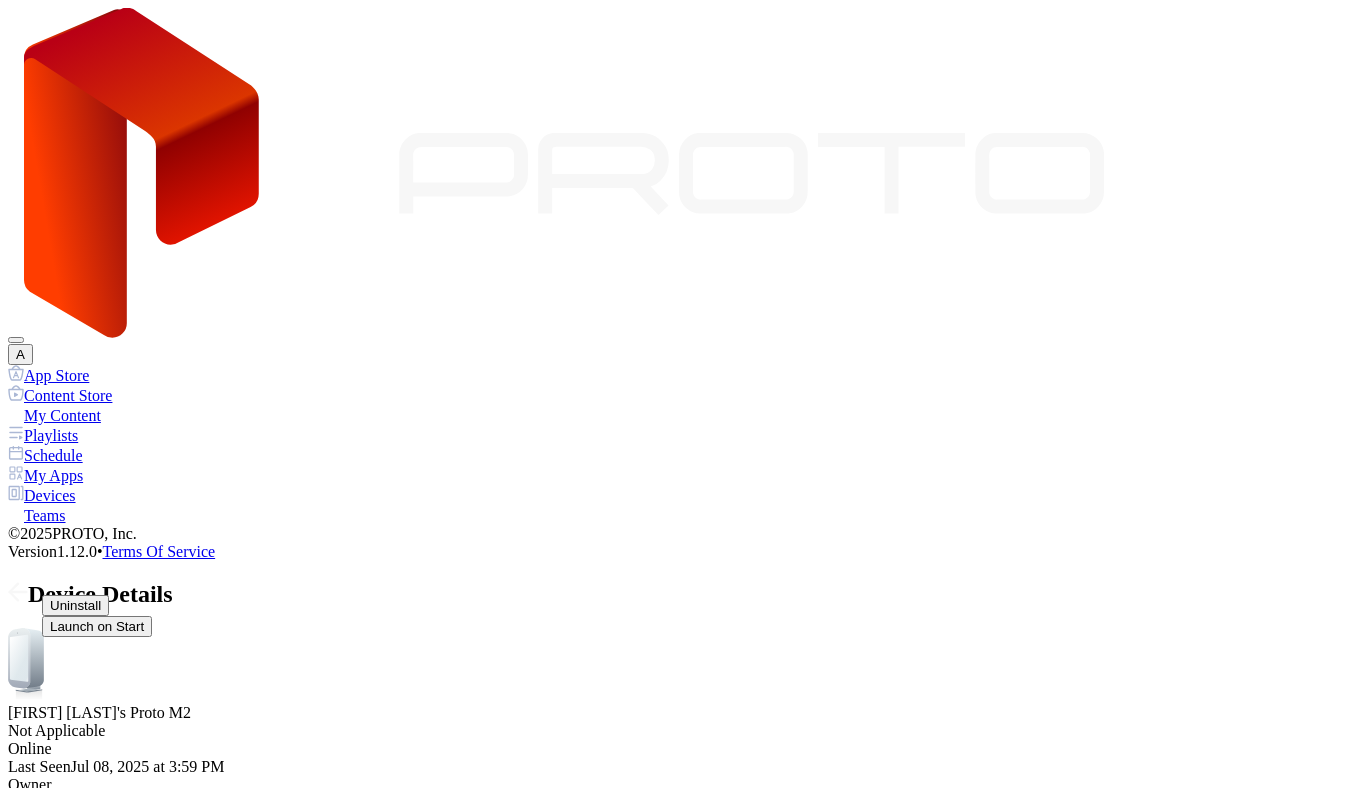click on "Alert Box Examples Jul 8, 2025" at bounding box center (676, 959) 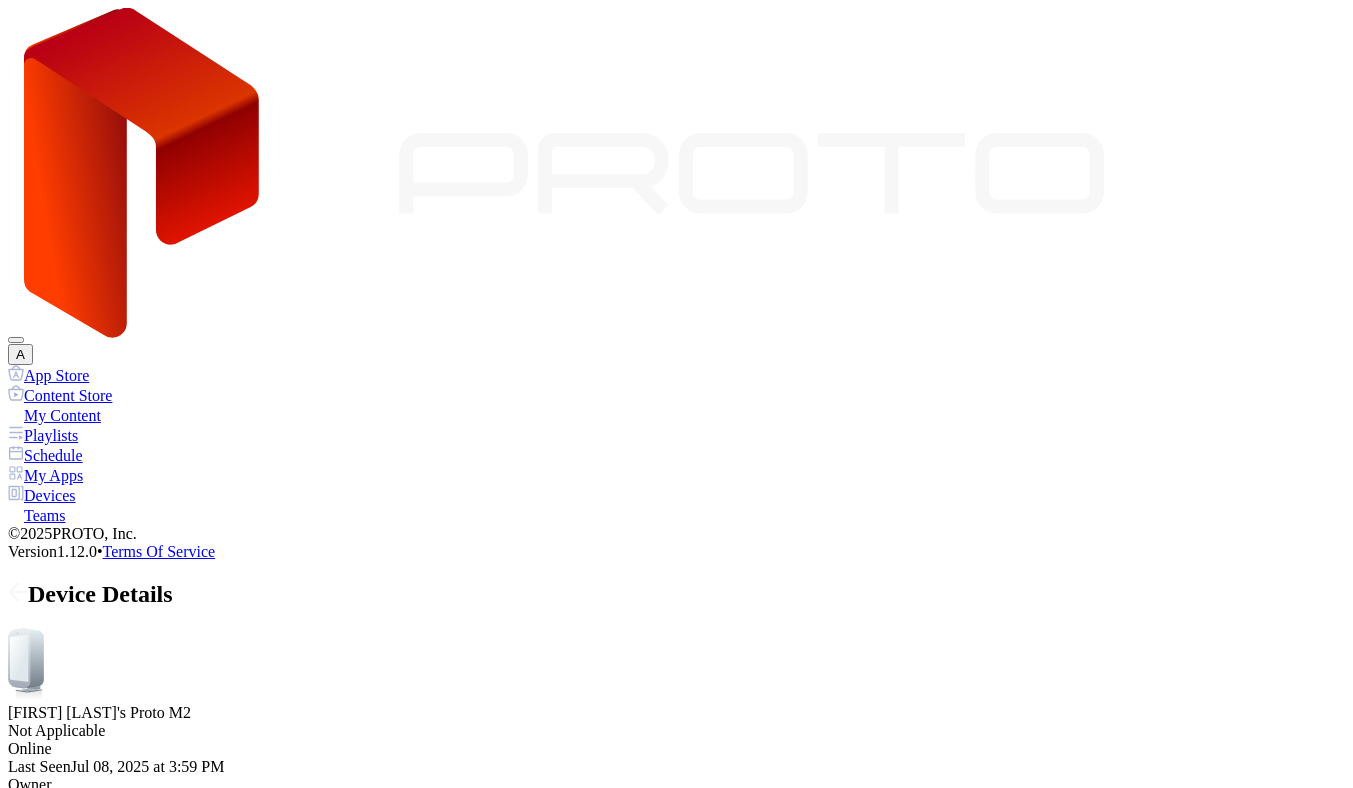 click at bounding box center [74, 991] 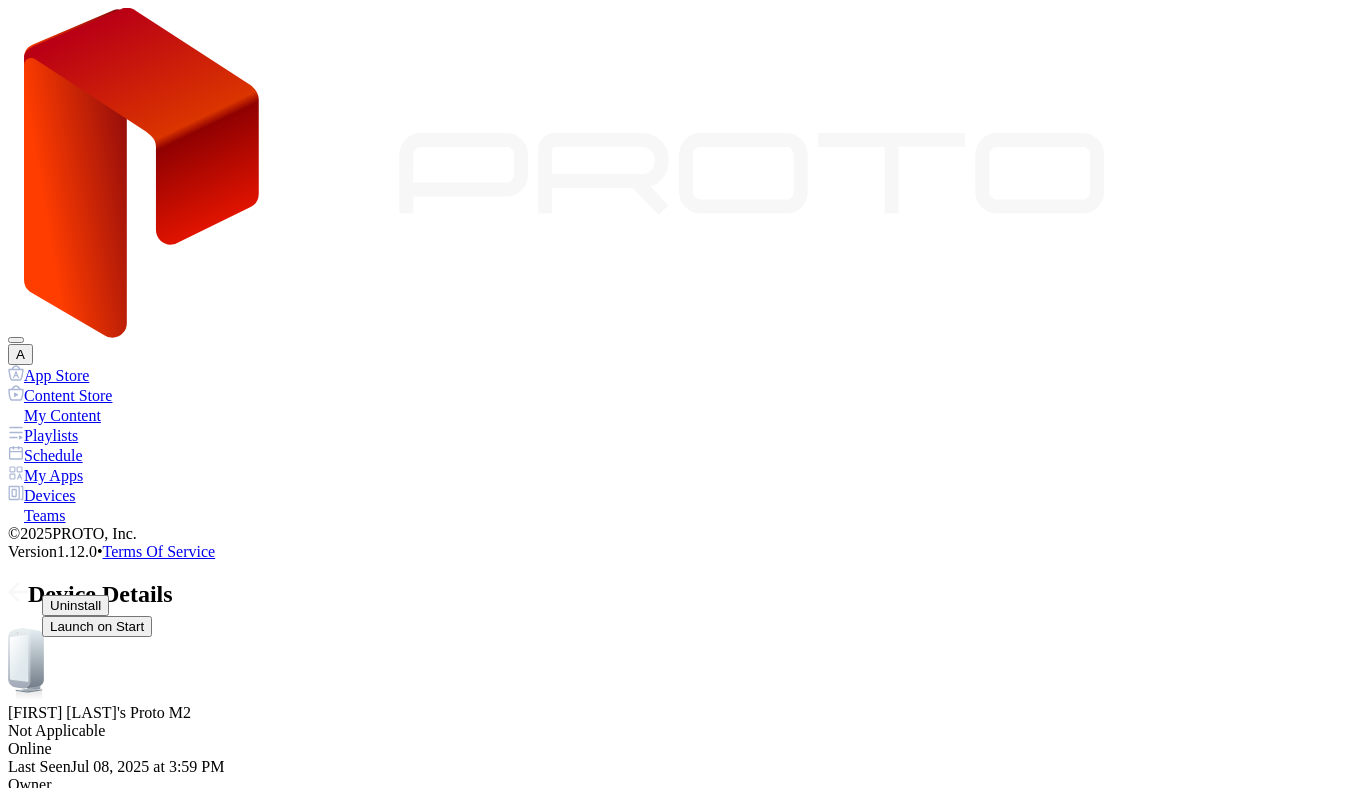 type 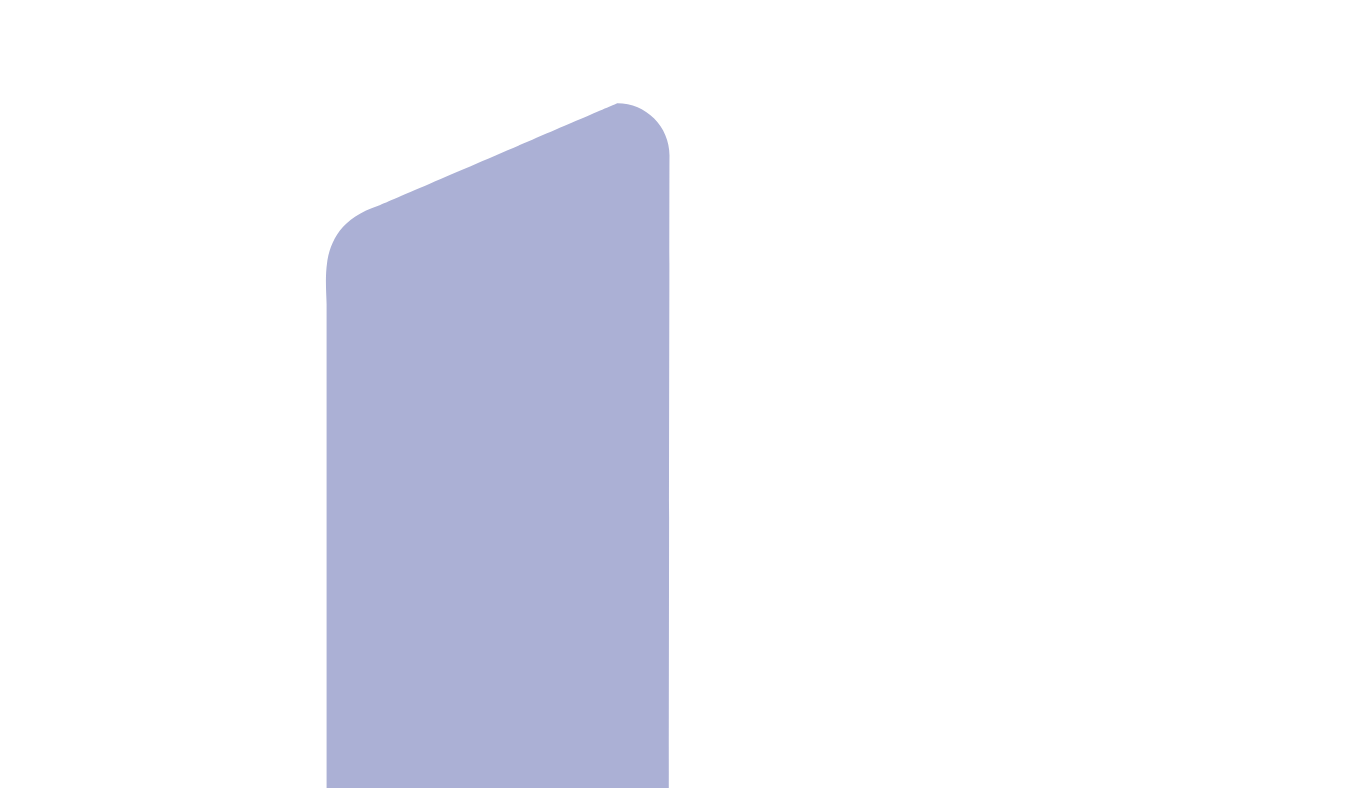scroll, scrollTop: 0, scrollLeft: 0, axis: both 